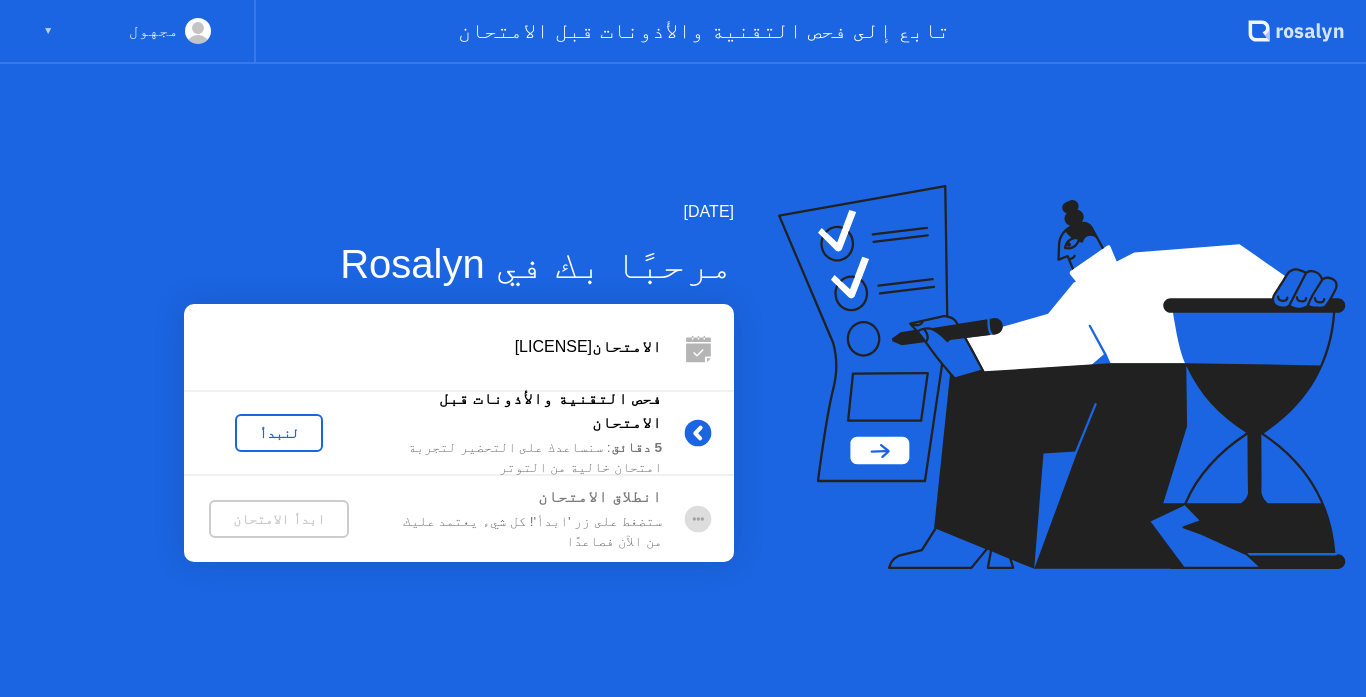 scroll, scrollTop: 0, scrollLeft: 0, axis: both 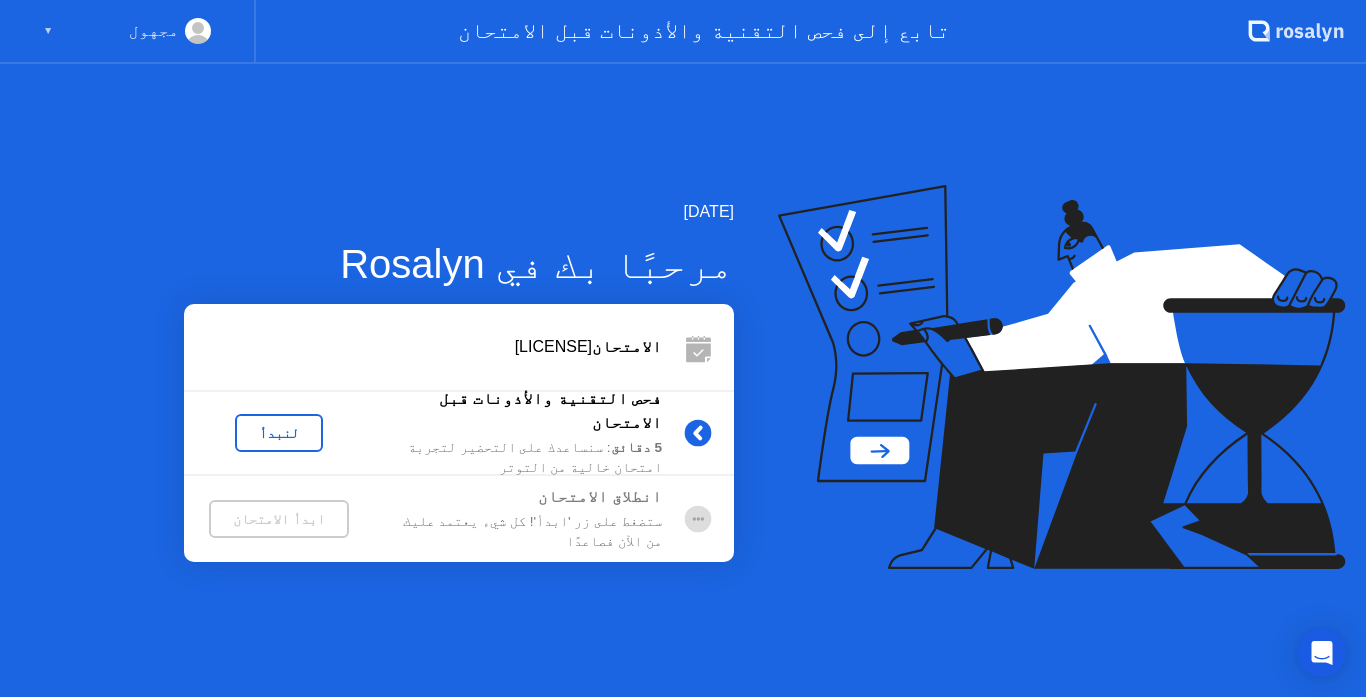 click on "[LAST_NAME] ▼" 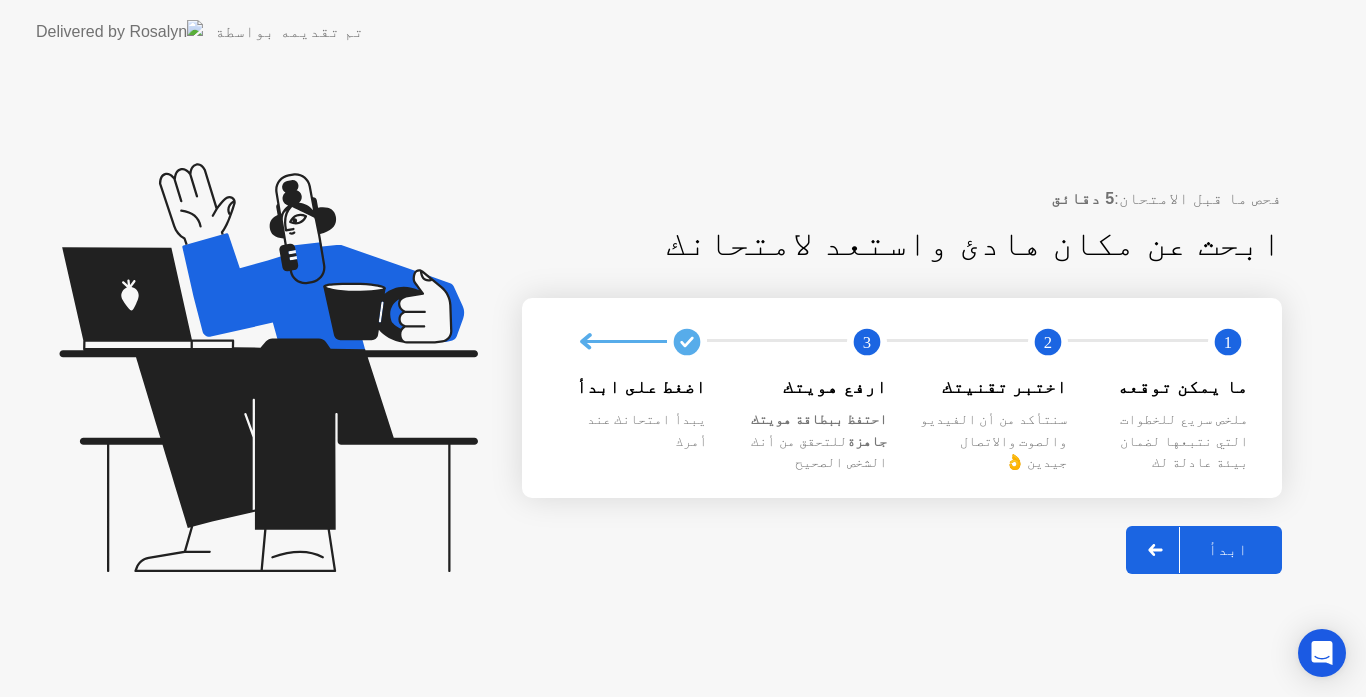 click 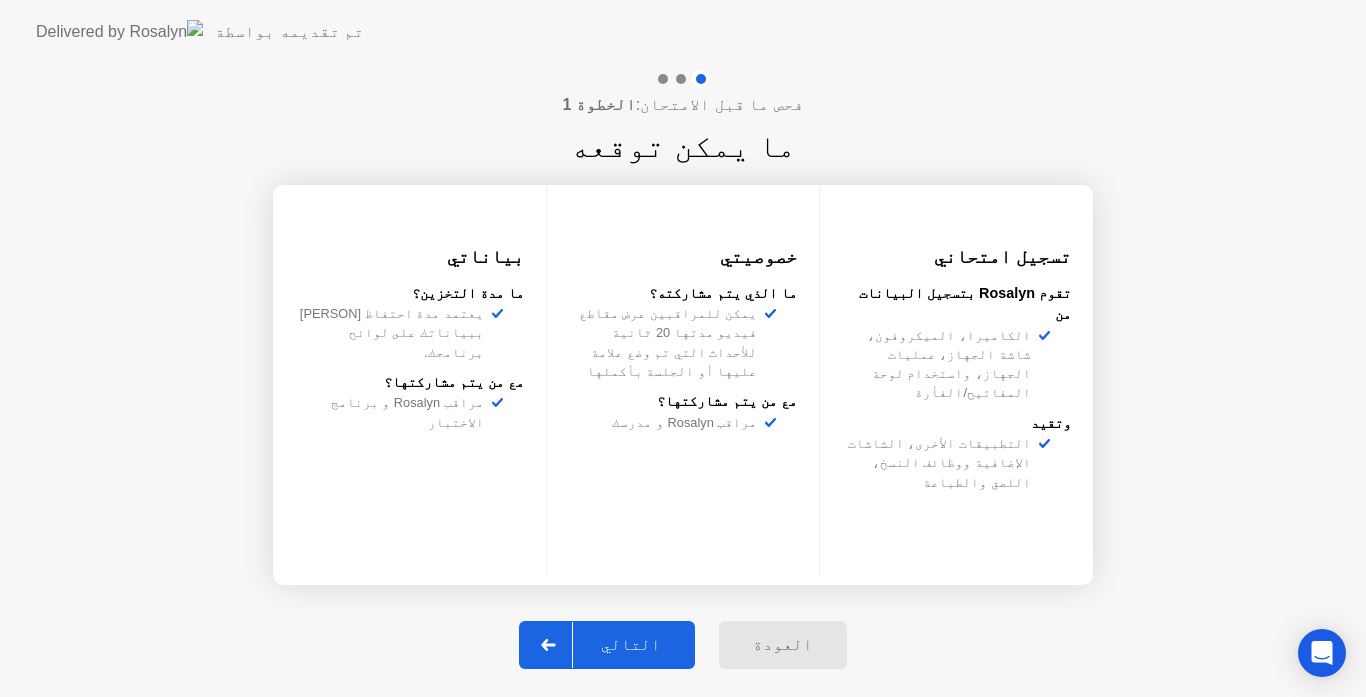 click 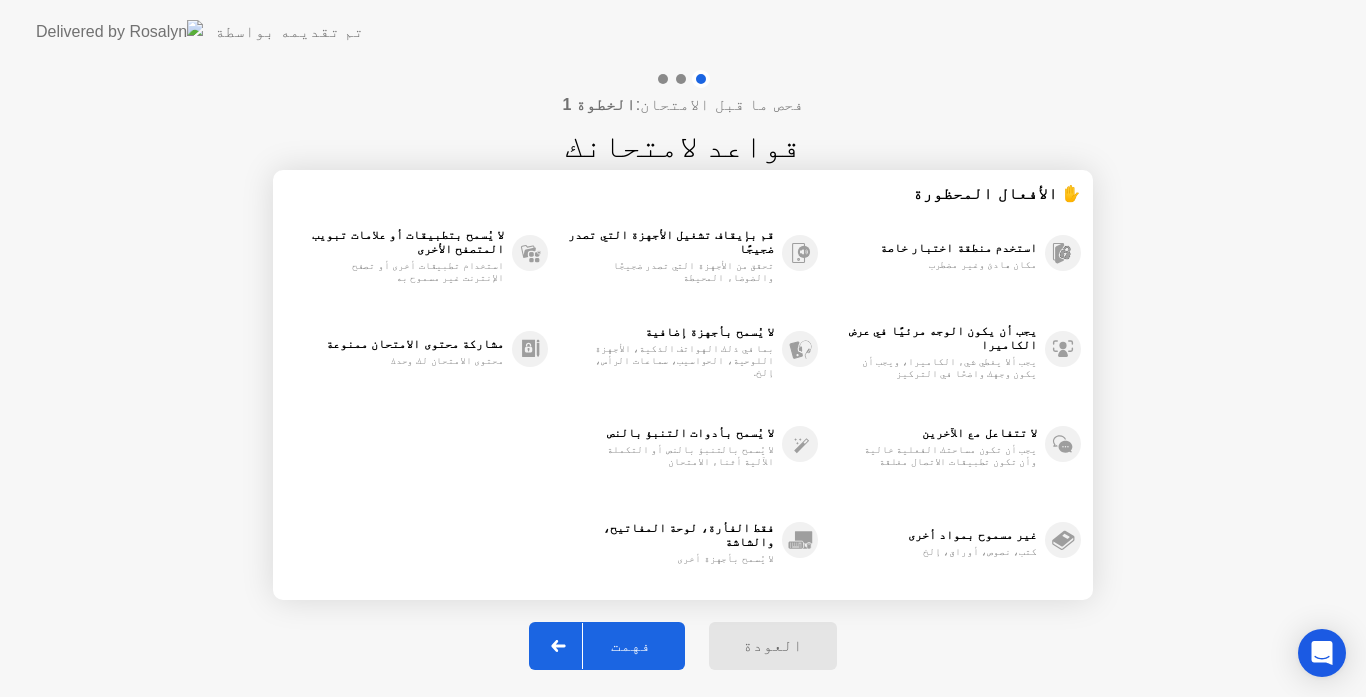drag, startPoint x: 617, startPoint y: 635, endPoint x: 631, endPoint y: 639, distance: 14.56022 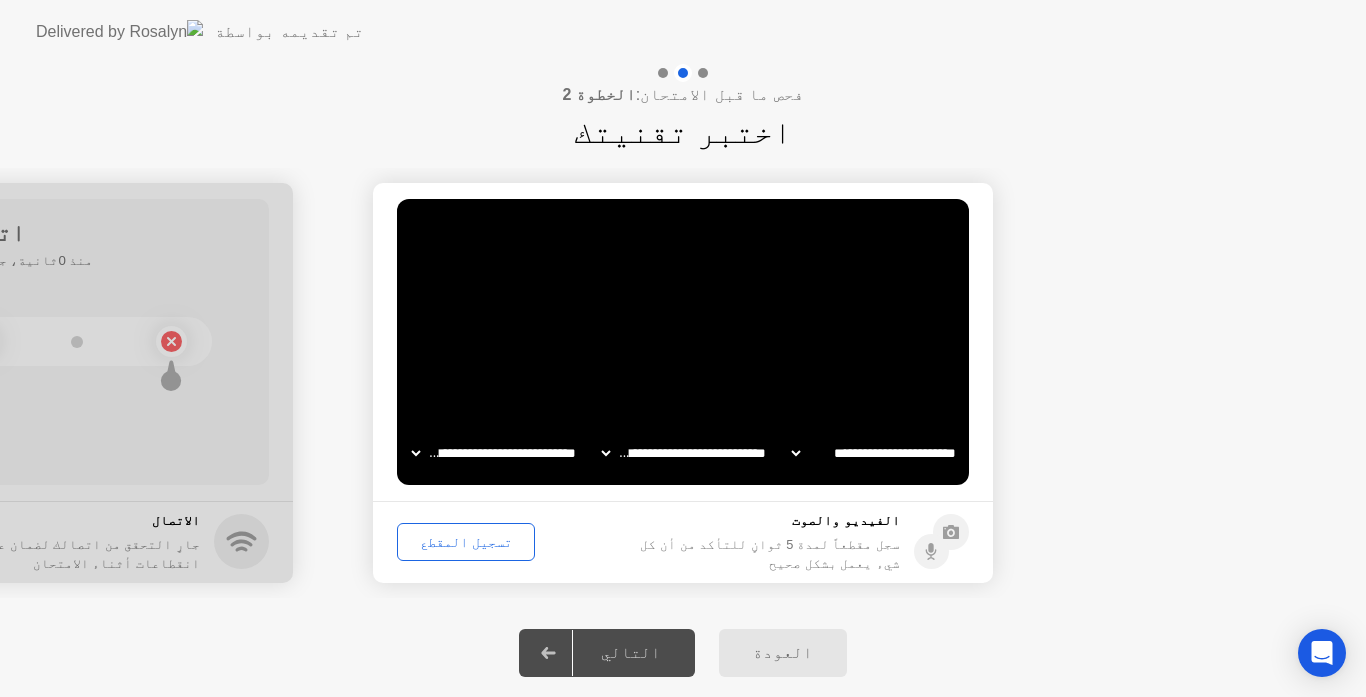 click on "التالي" 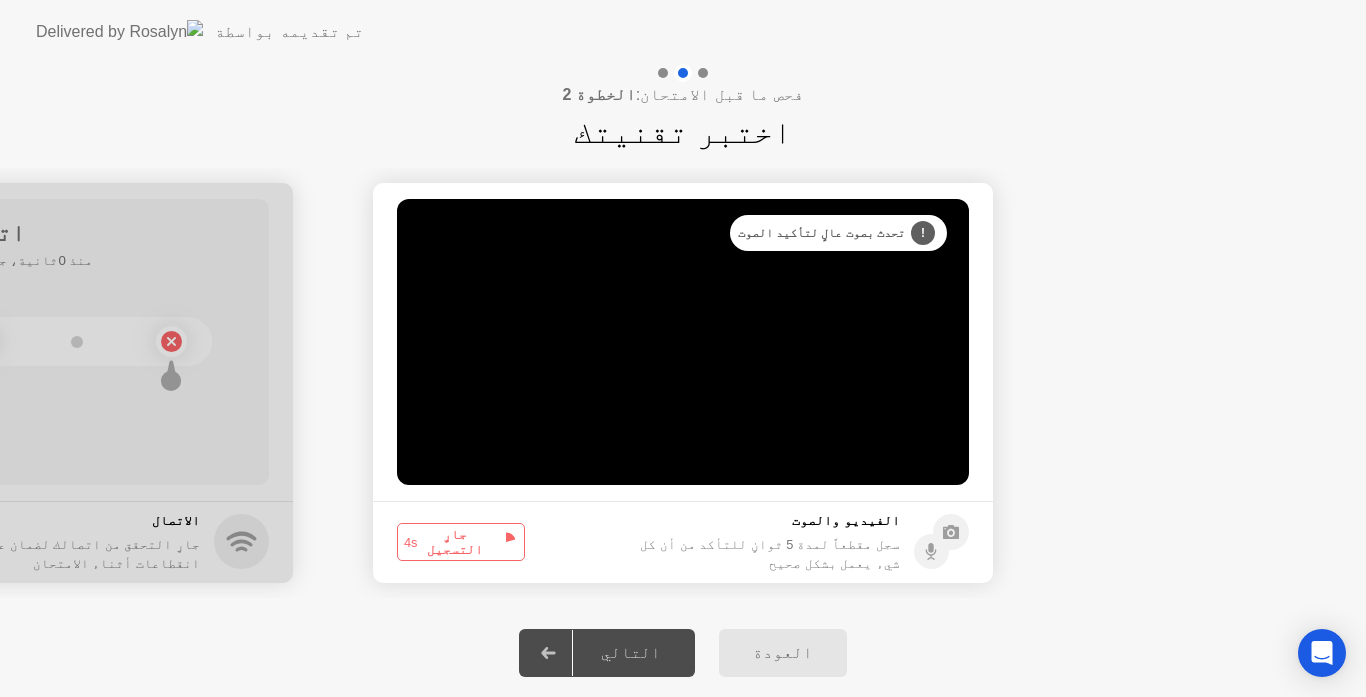 click 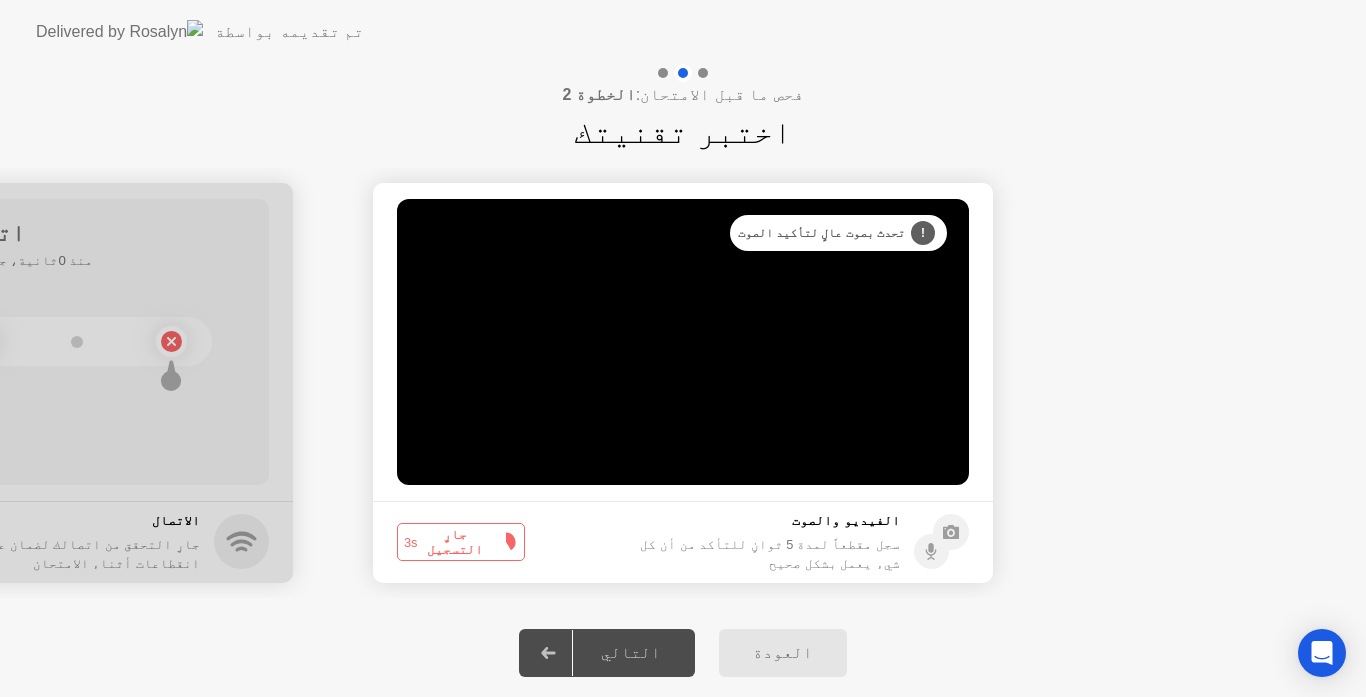 click 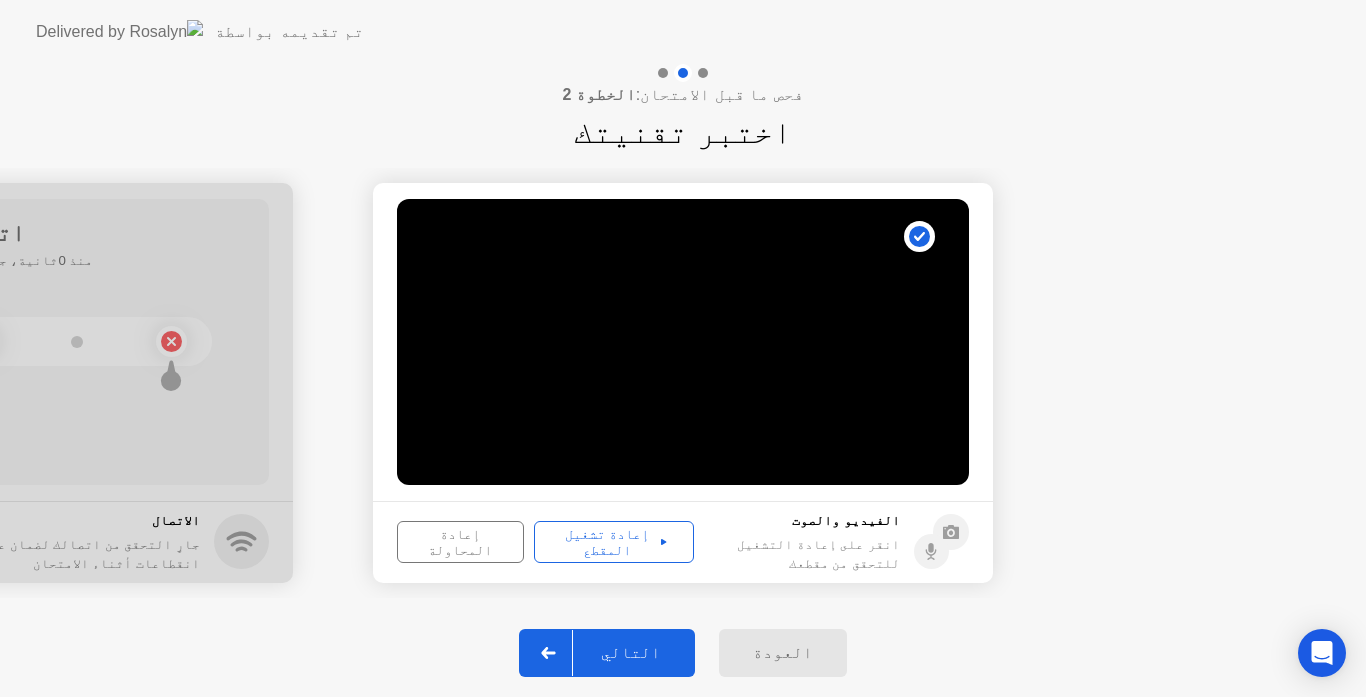click on "التالي" 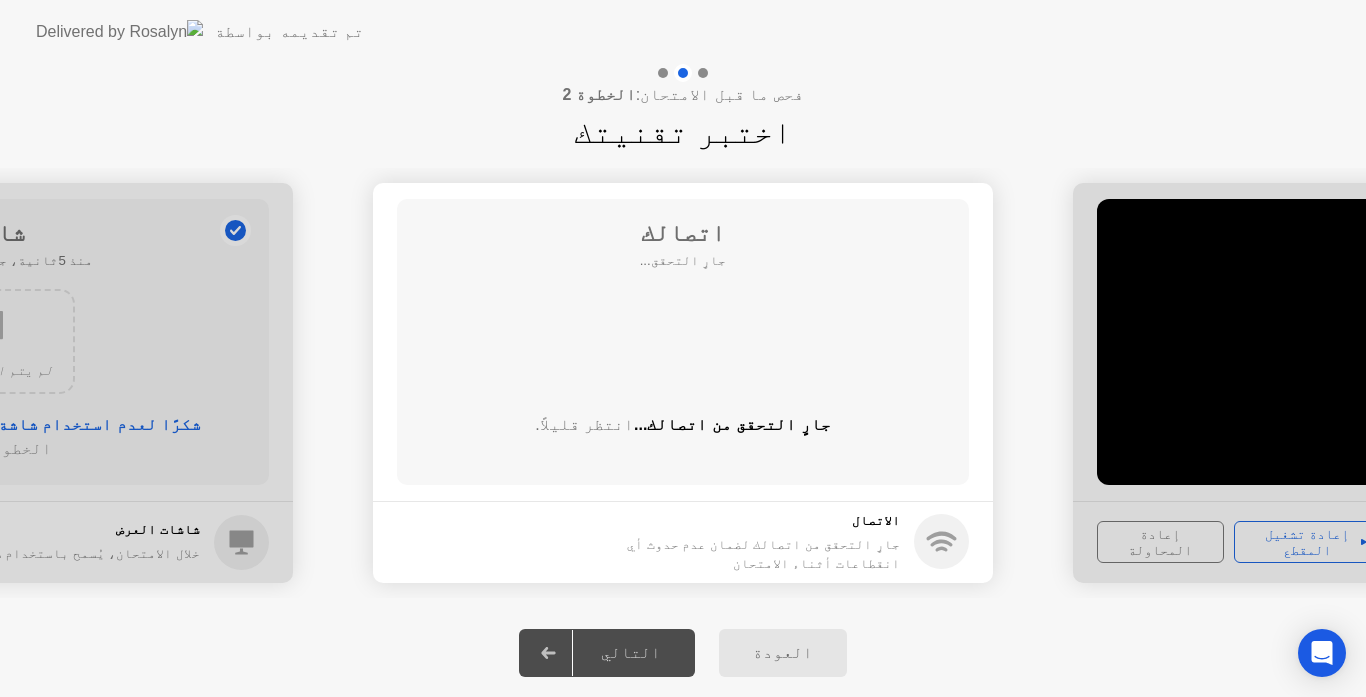 click on "التالي" 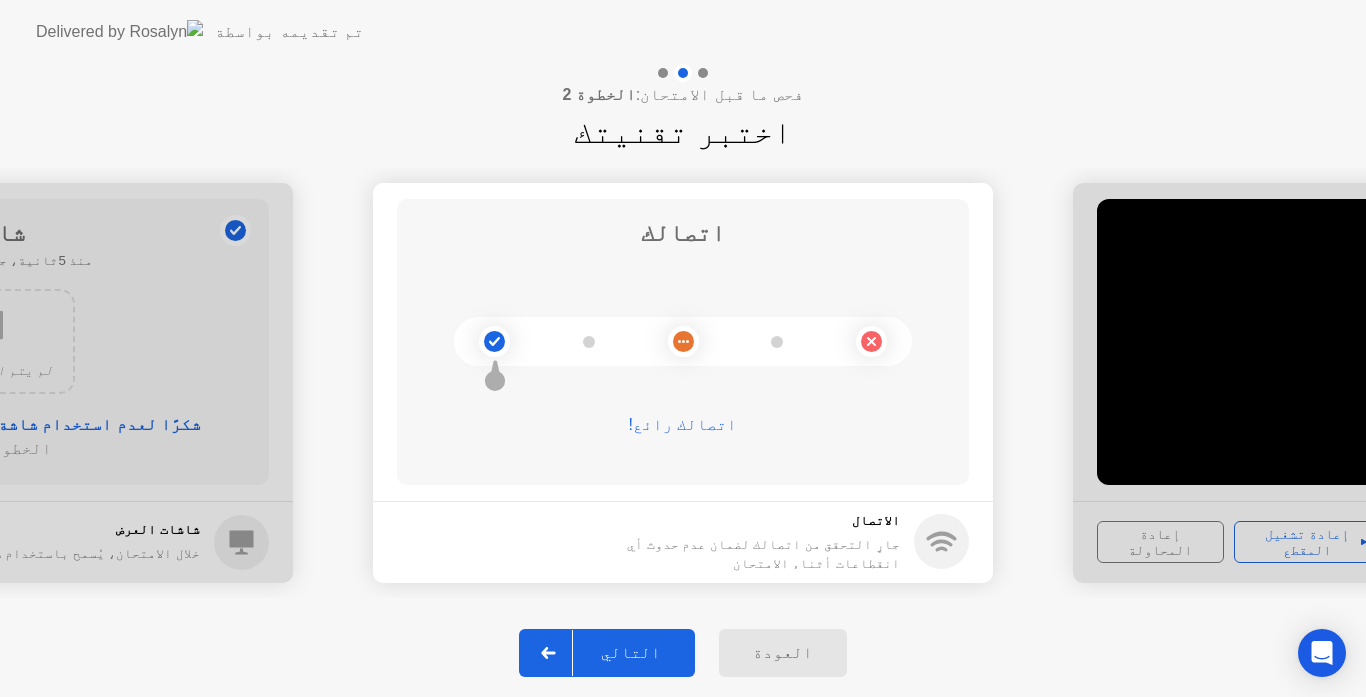 click on "التالي" 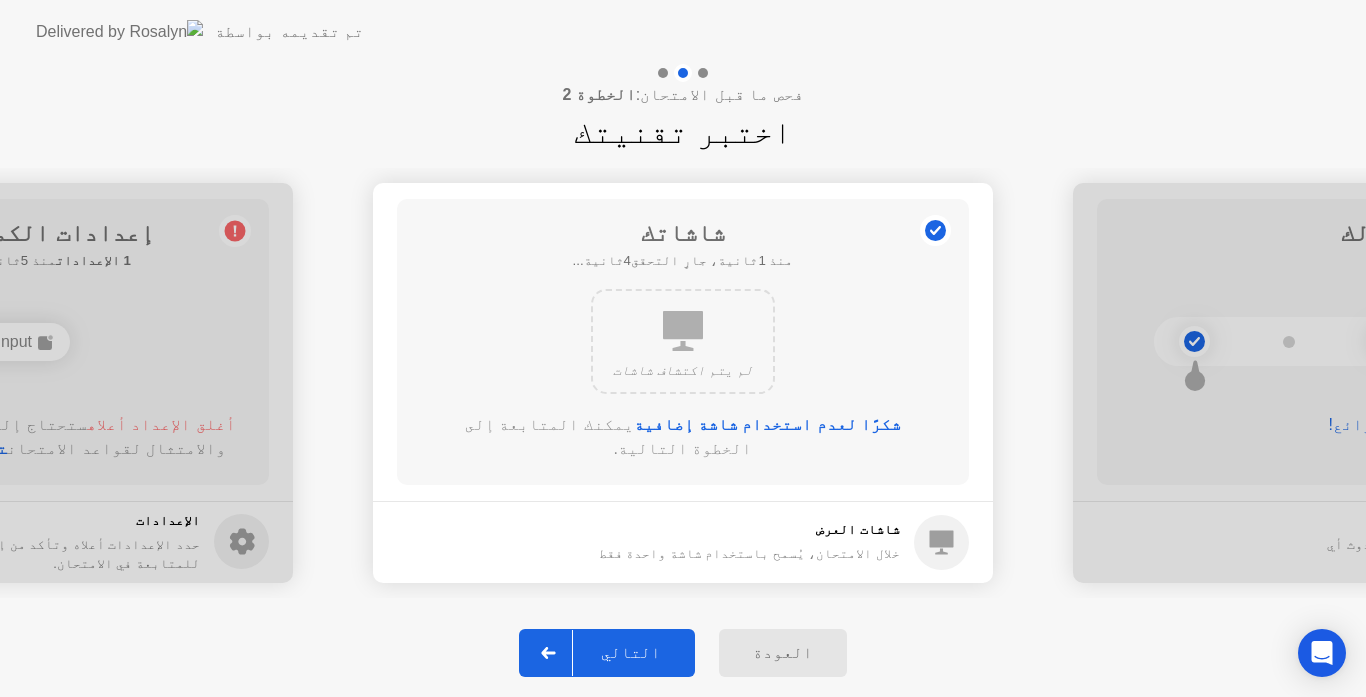 click on "التالي" 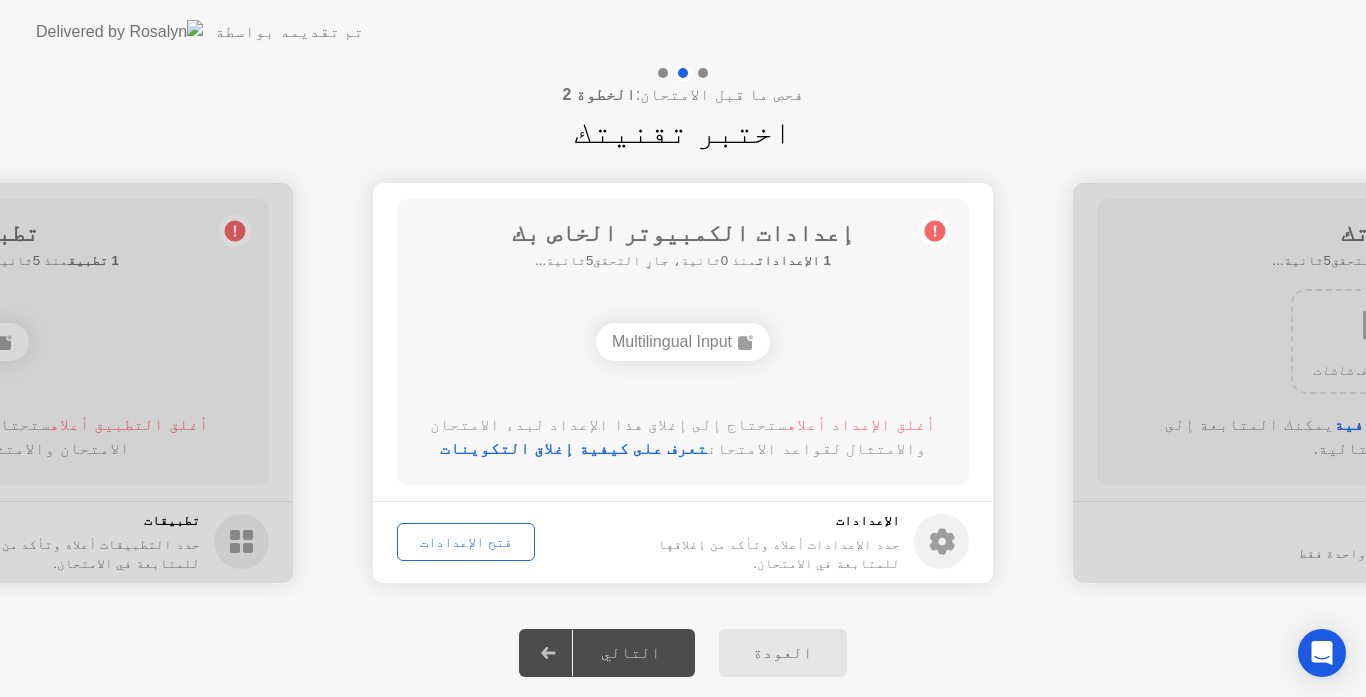 click on "التالي" 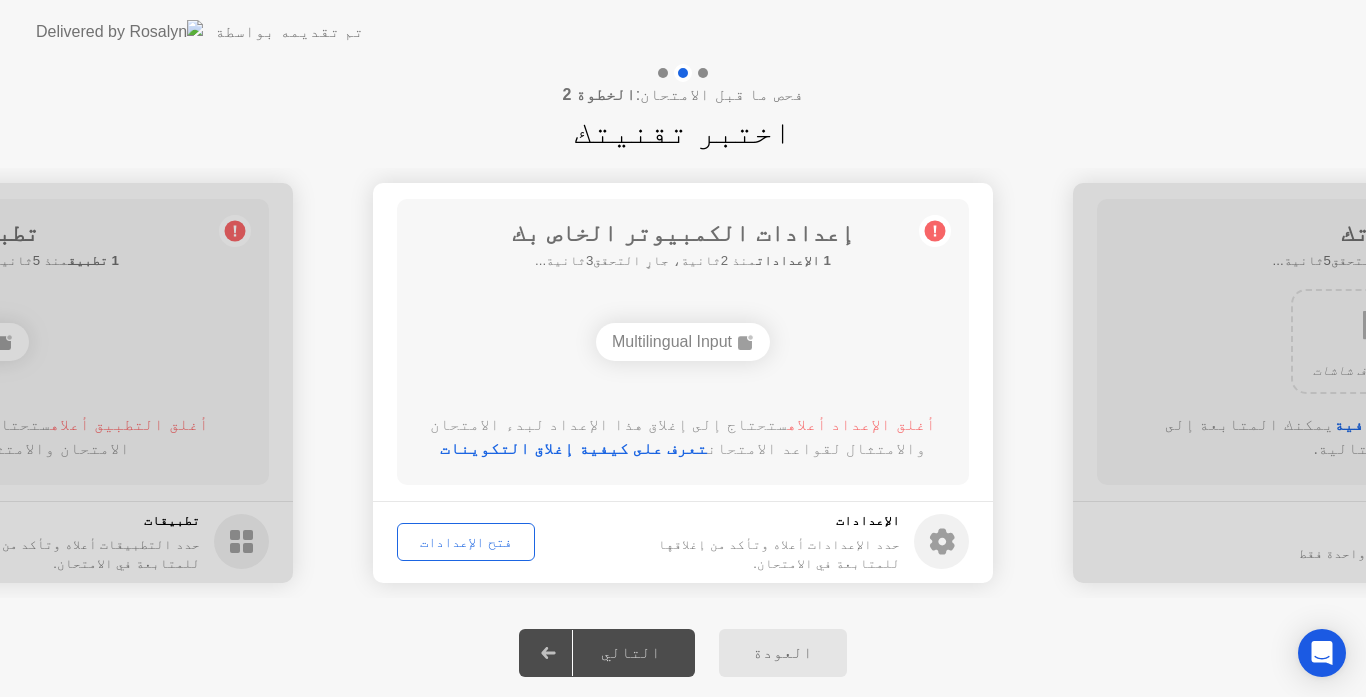 click on "فتح الإعدادات" 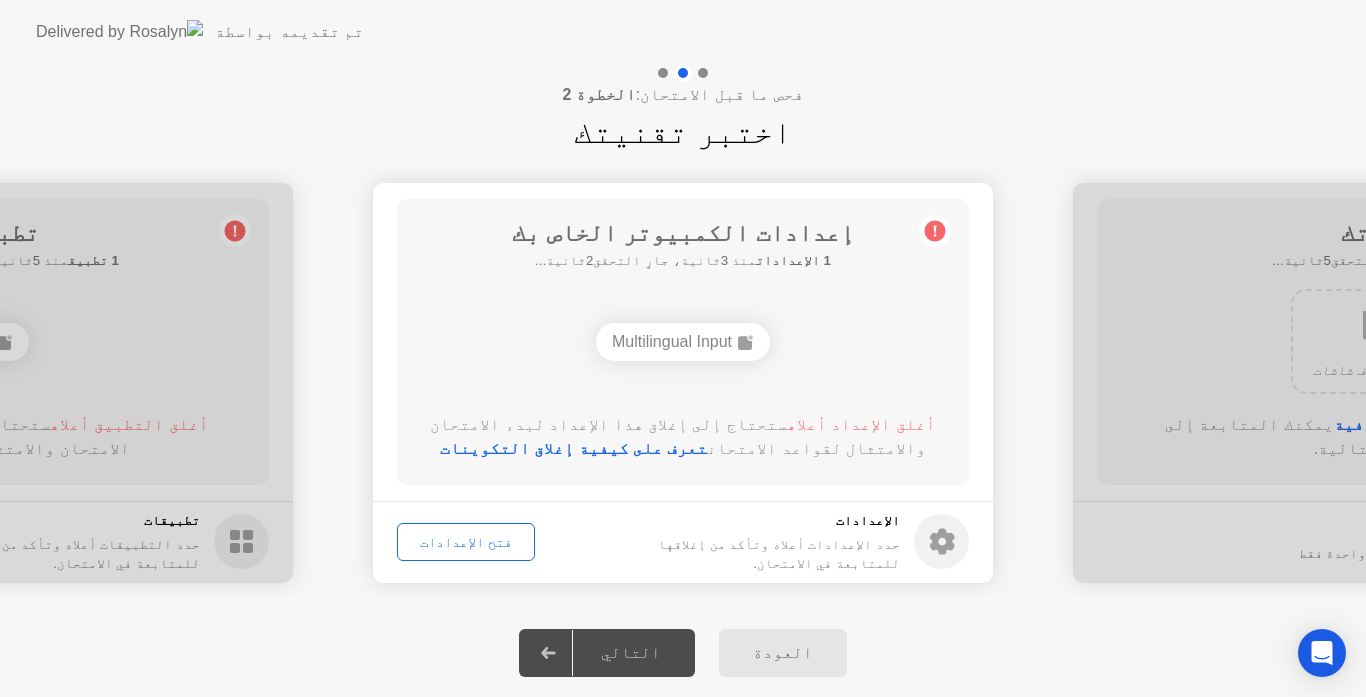 click on "فتح الإعدادات" 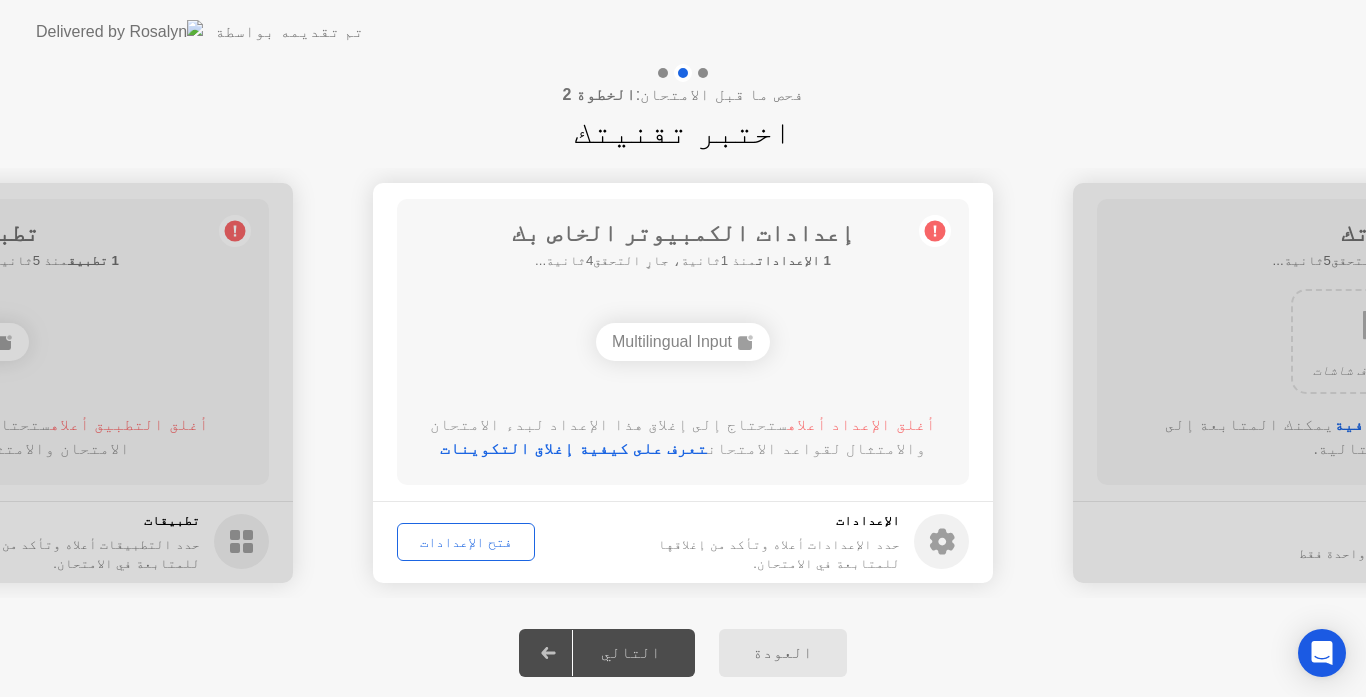 drag, startPoint x: 665, startPoint y: 653, endPoint x: 652, endPoint y: 646, distance: 14.764823 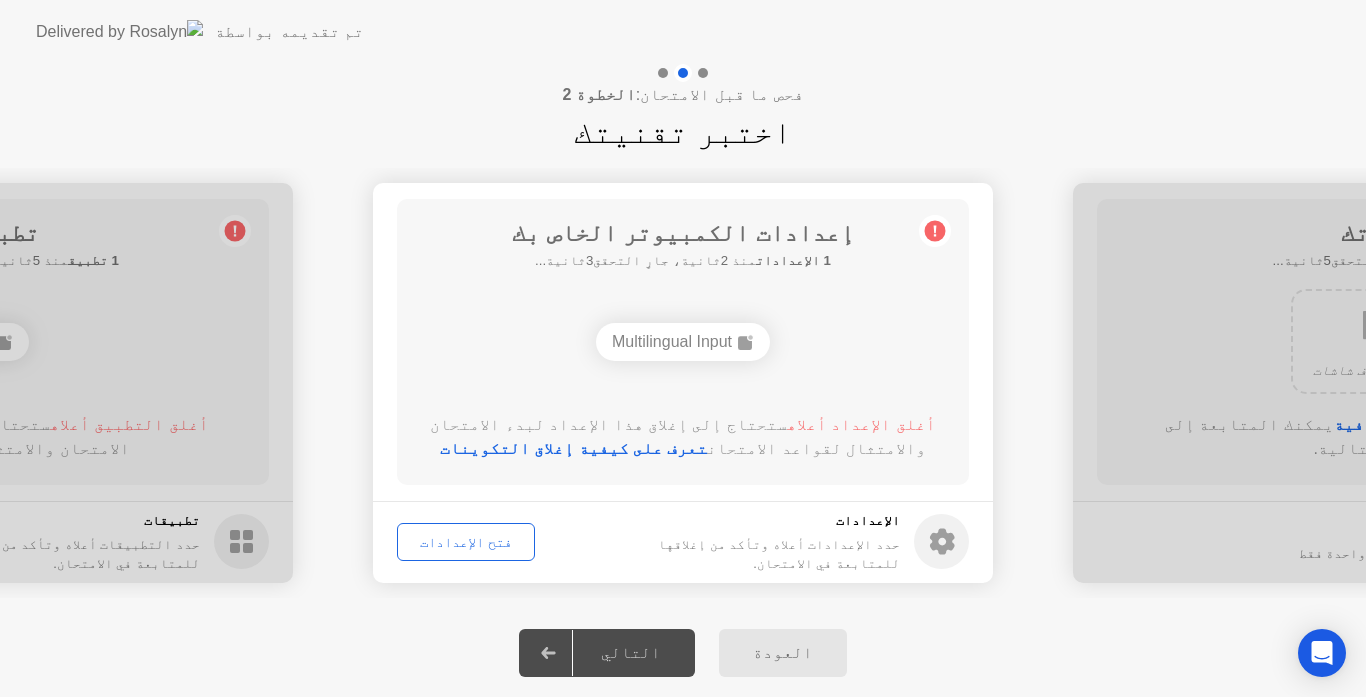 click on "فتح الإعدادات" 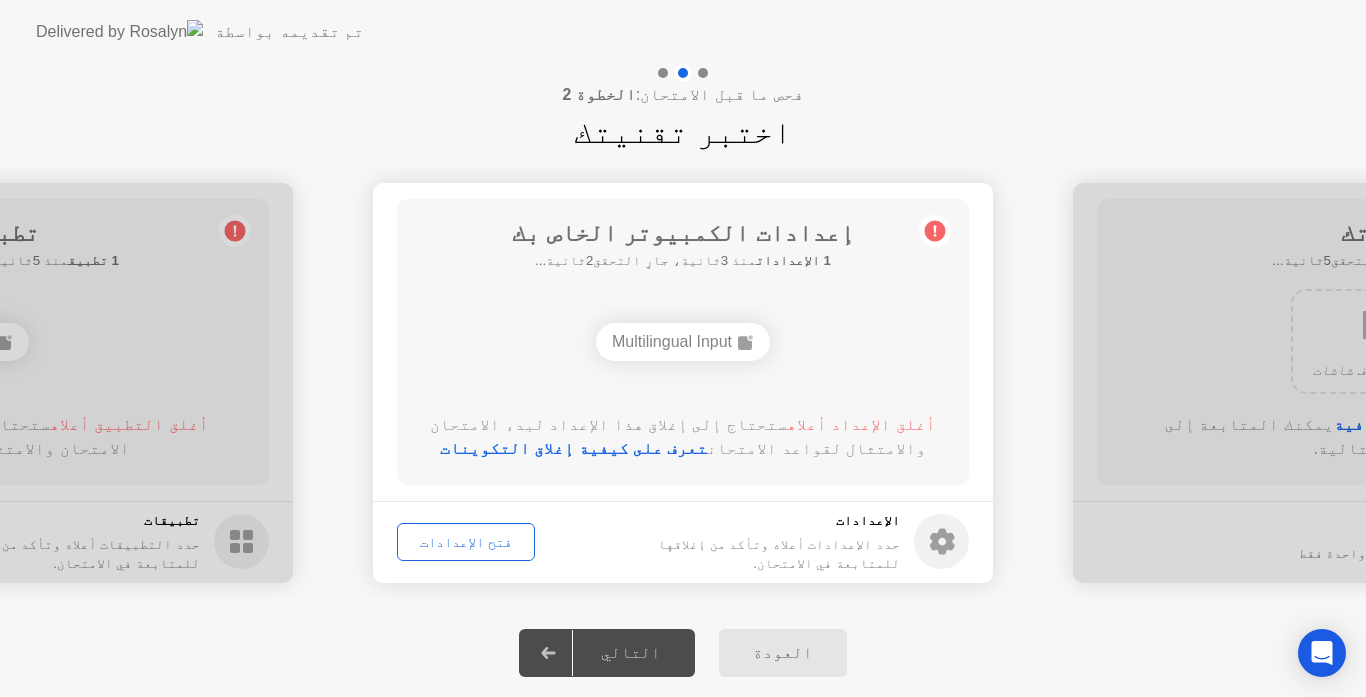 drag, startPoint x: 632, startPoint y: 649, endPoint x: 599, endPoint y: 622, distance: 42.638012 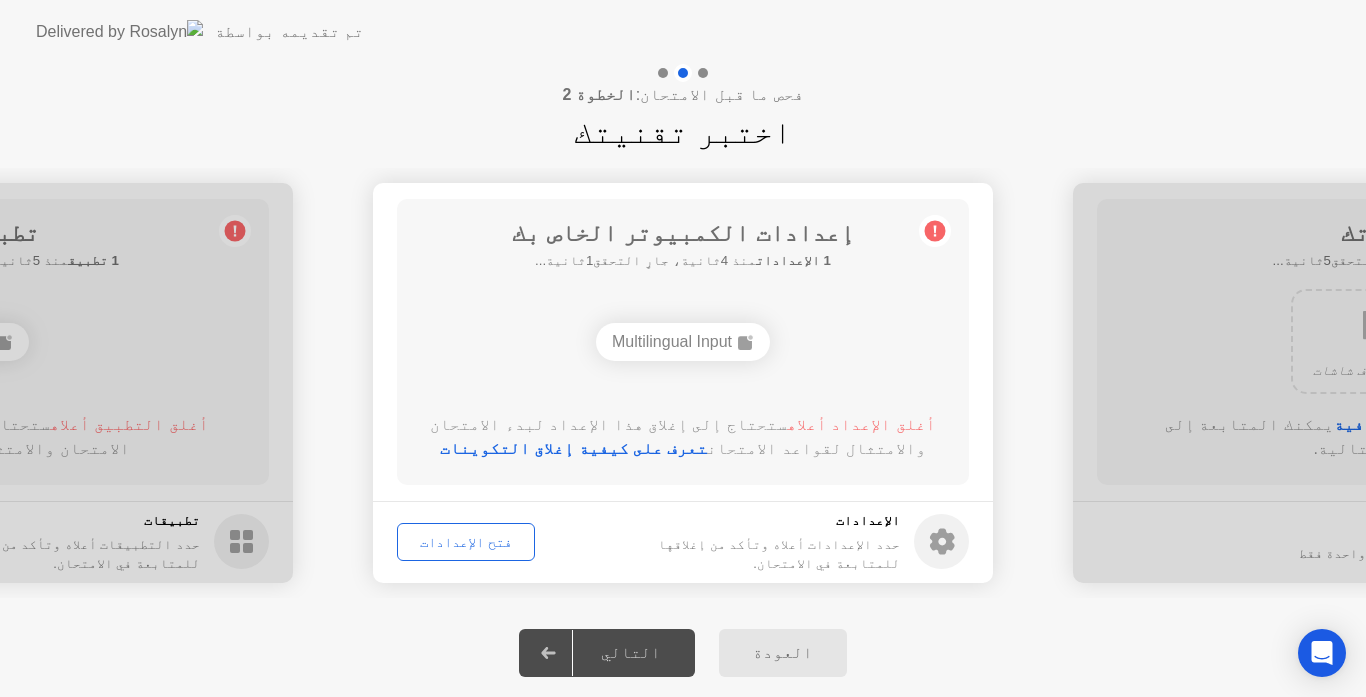 click on "فتح الإعدادات" 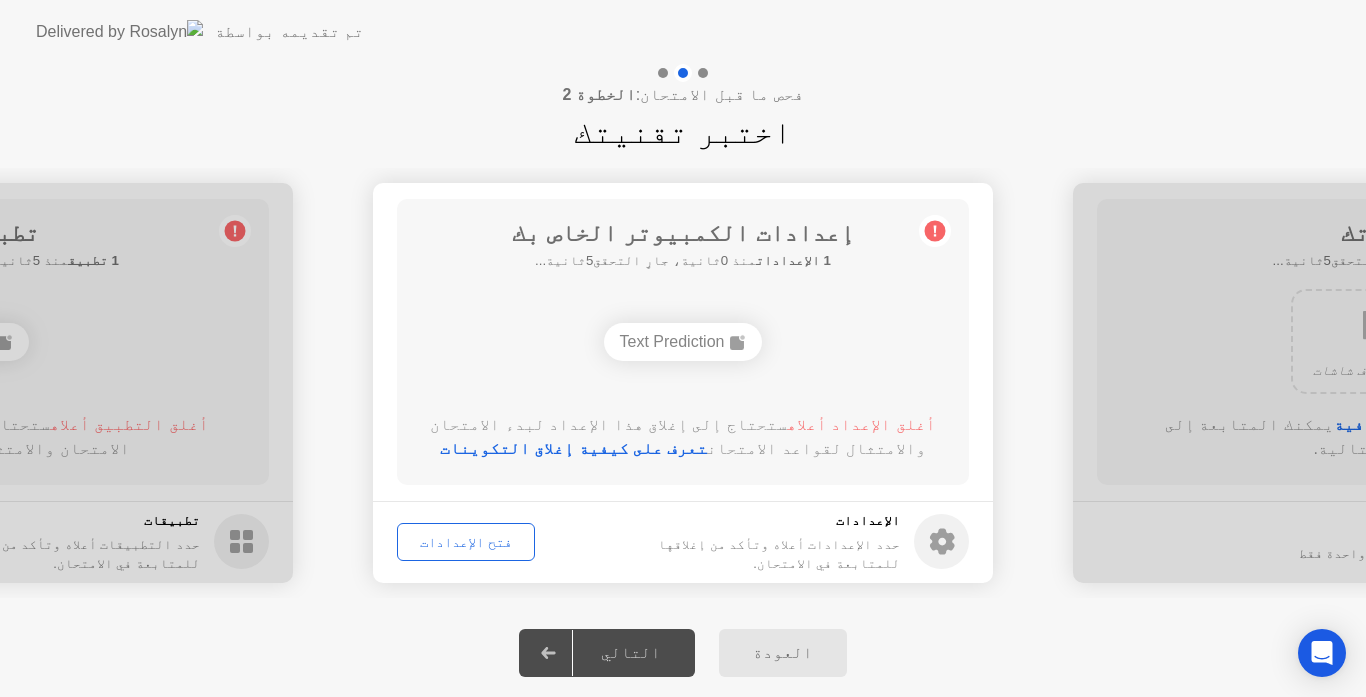 click on "التالي" 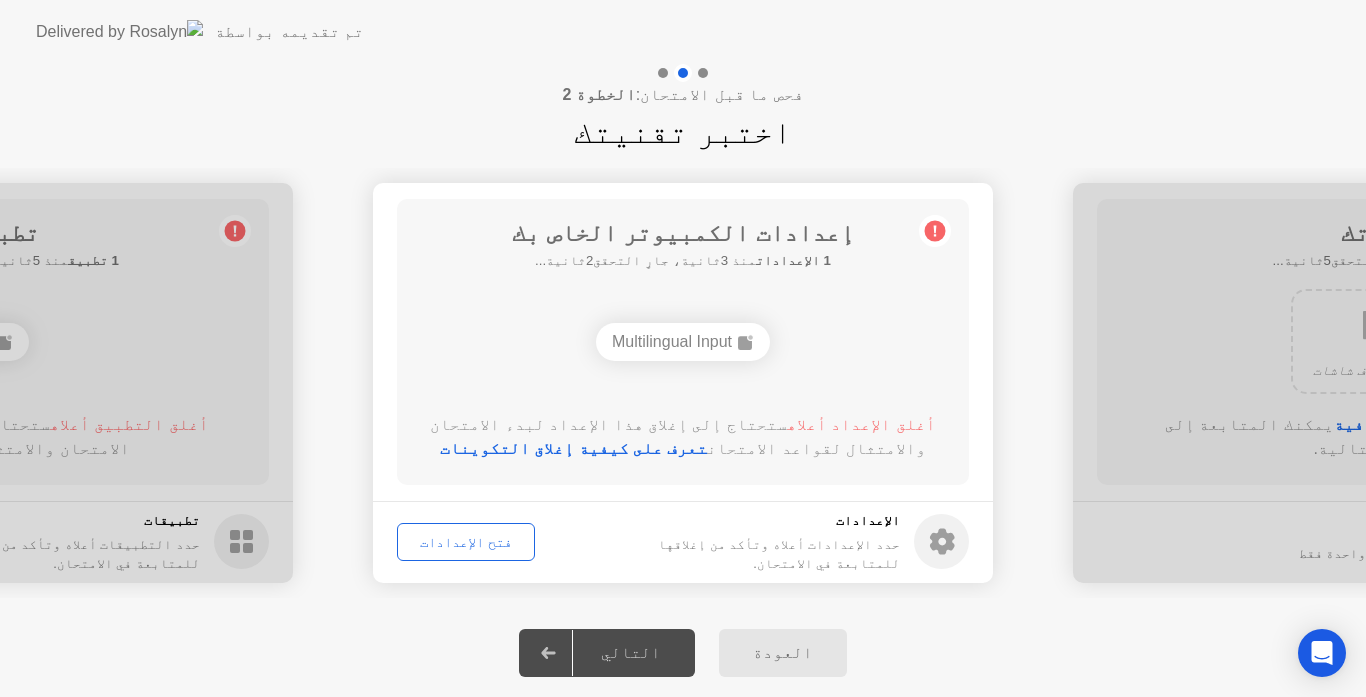 click on "التالي" 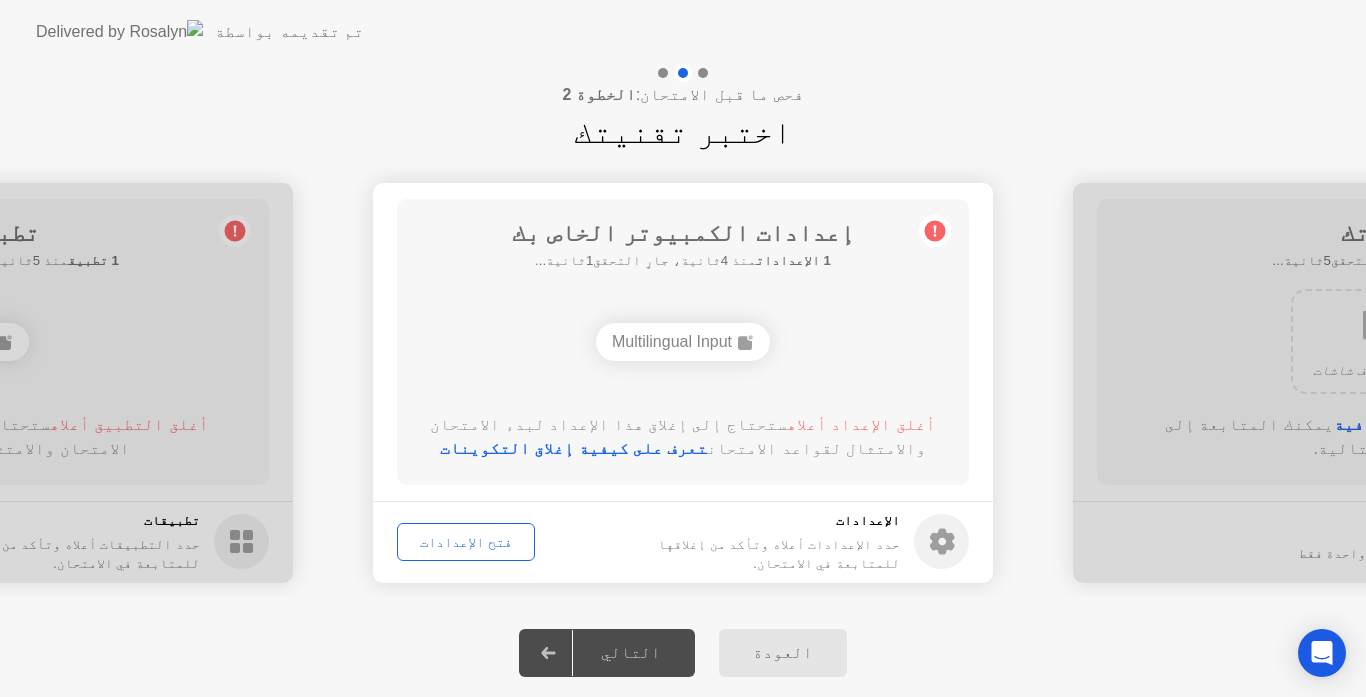 click on "فتح الإعدادات" 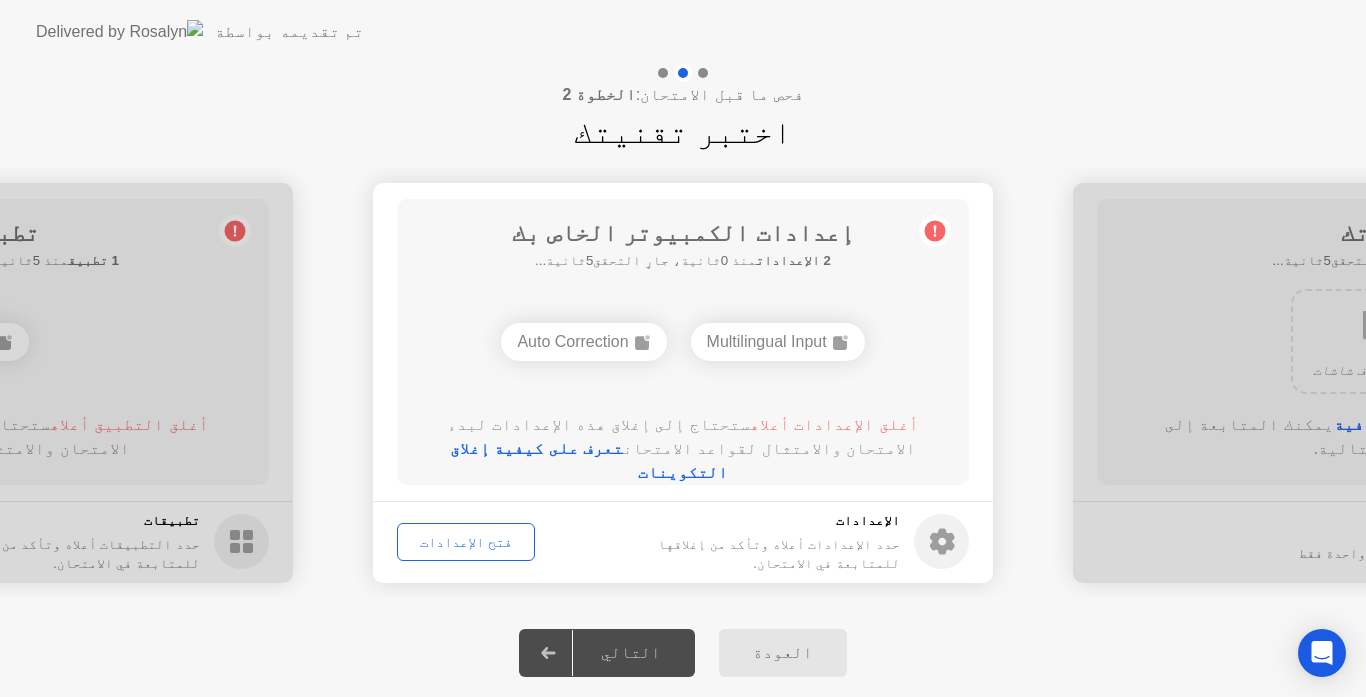 drag, startPoint x: 605, startPoint y: 658, endPoint x: 609, endPoint y: 646, distance: 12.649111 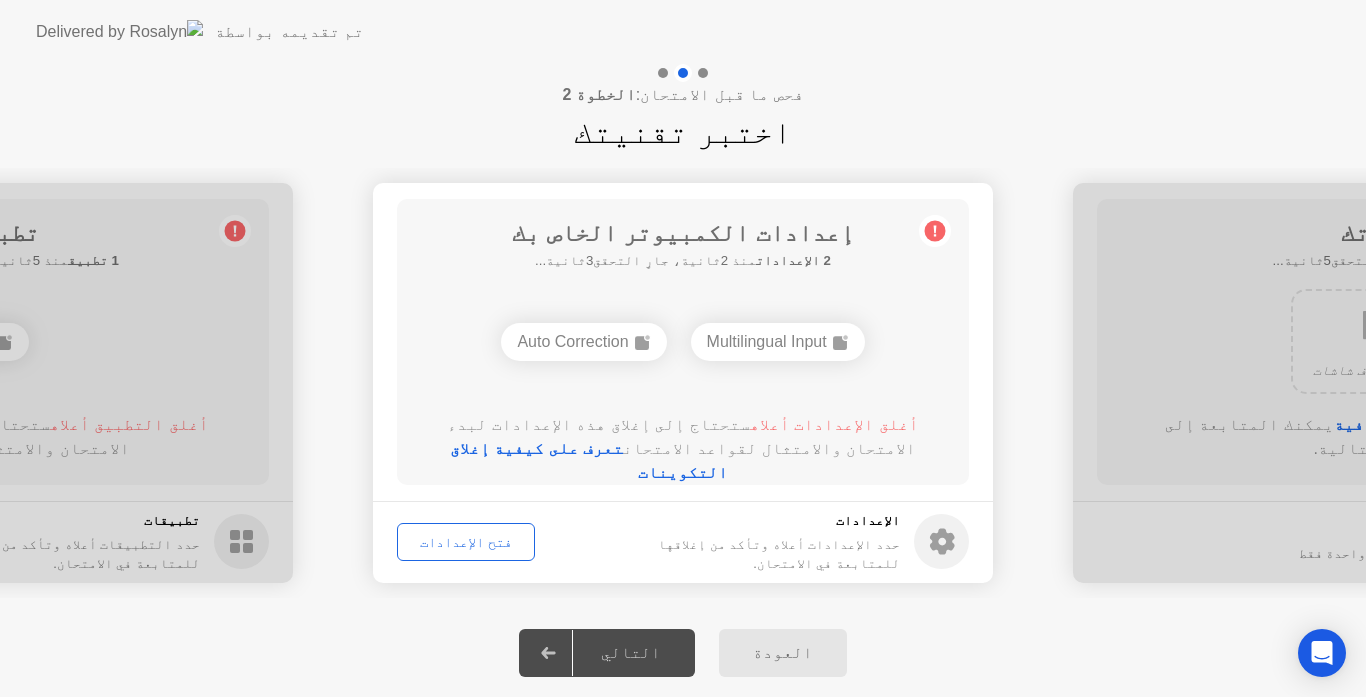 drag, startPoint x: 706, startPoint y: 352, endPoint x: 718, endPoint y: 343, distance: 15 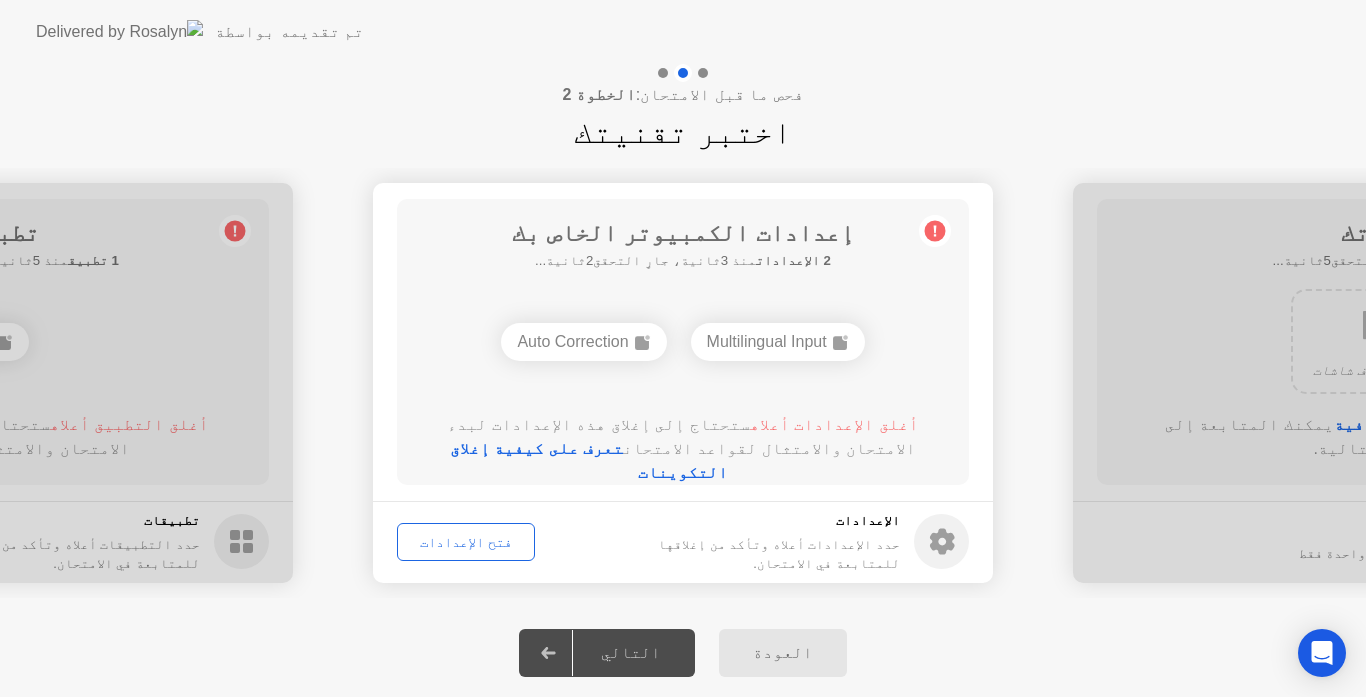 click on "Auto Correction" 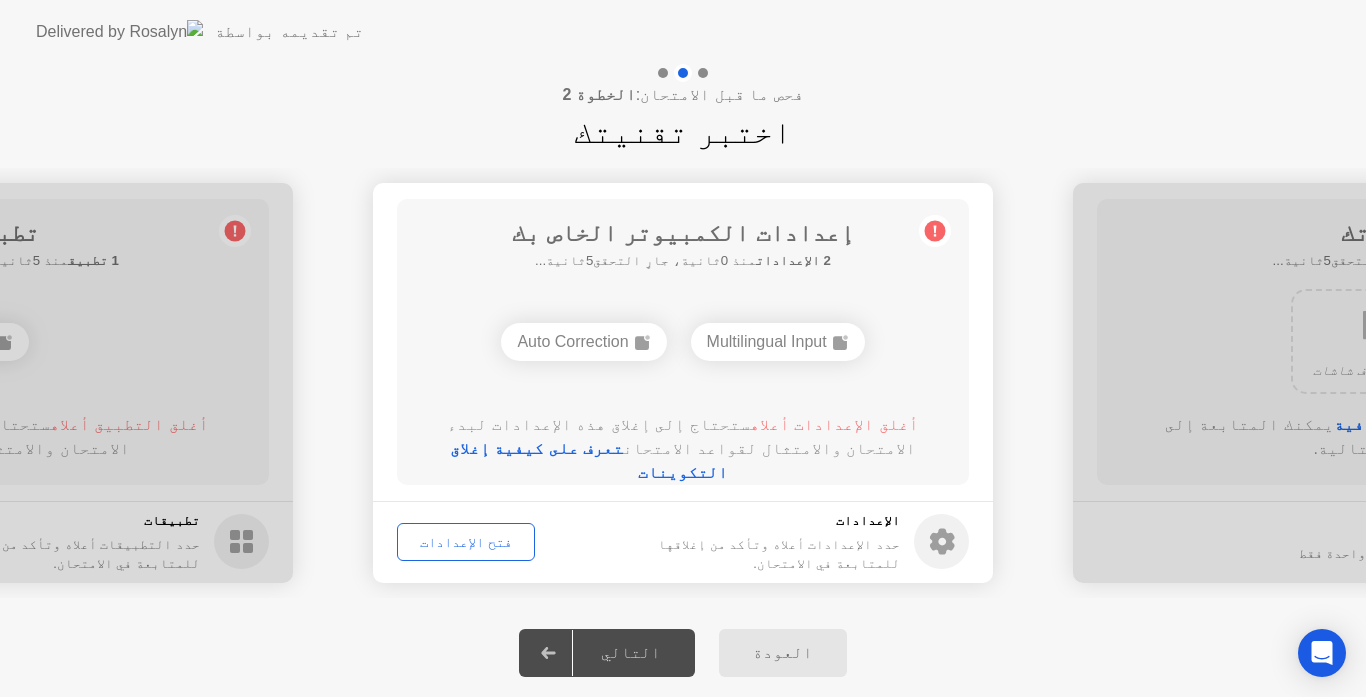 click on "فتح الإعدادات" 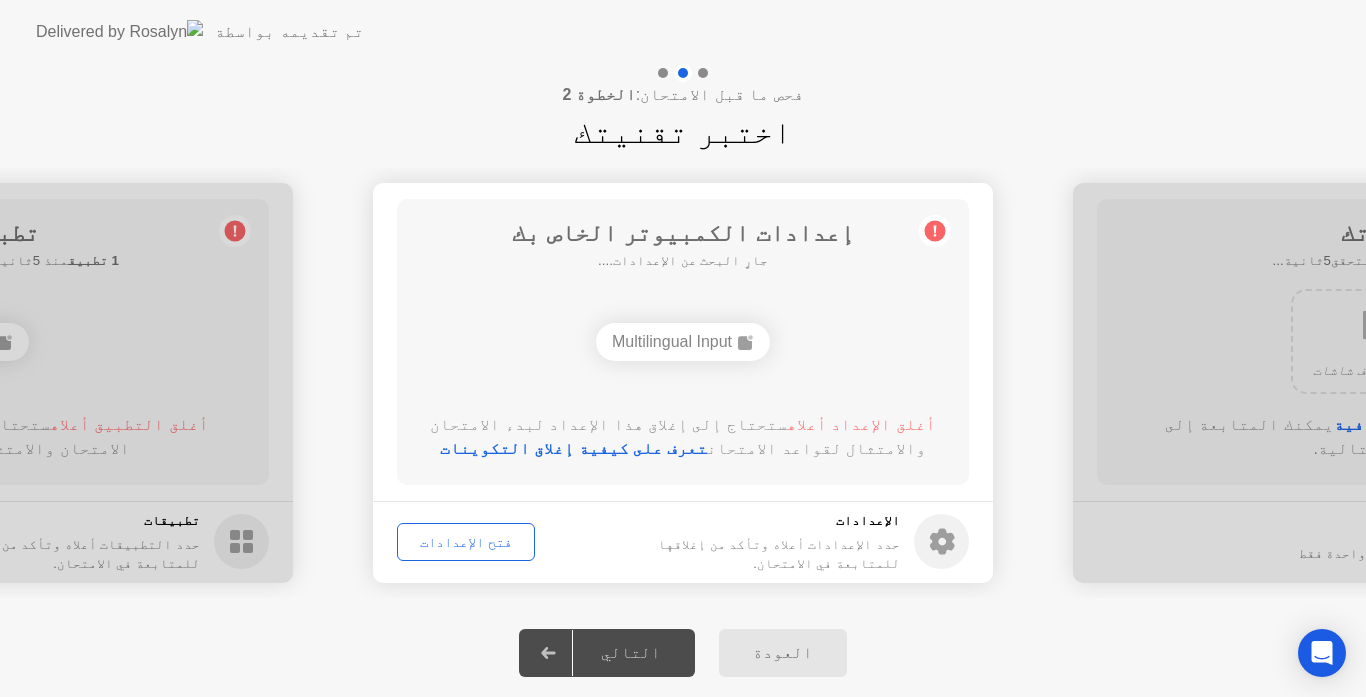 click on "فتح الإعدادات" 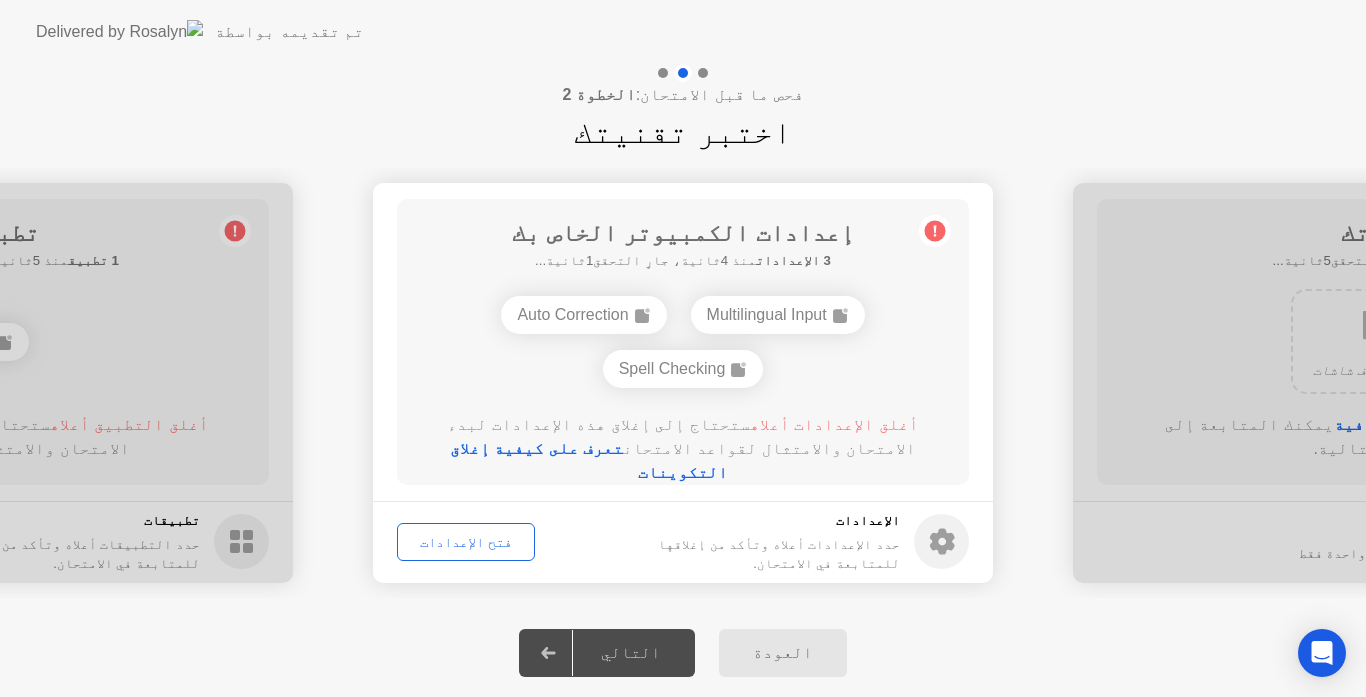 drag, startPoint x: 670, startPoint y: 641, endPoint x: 659, endPoint y: 646, distance: 12.083046 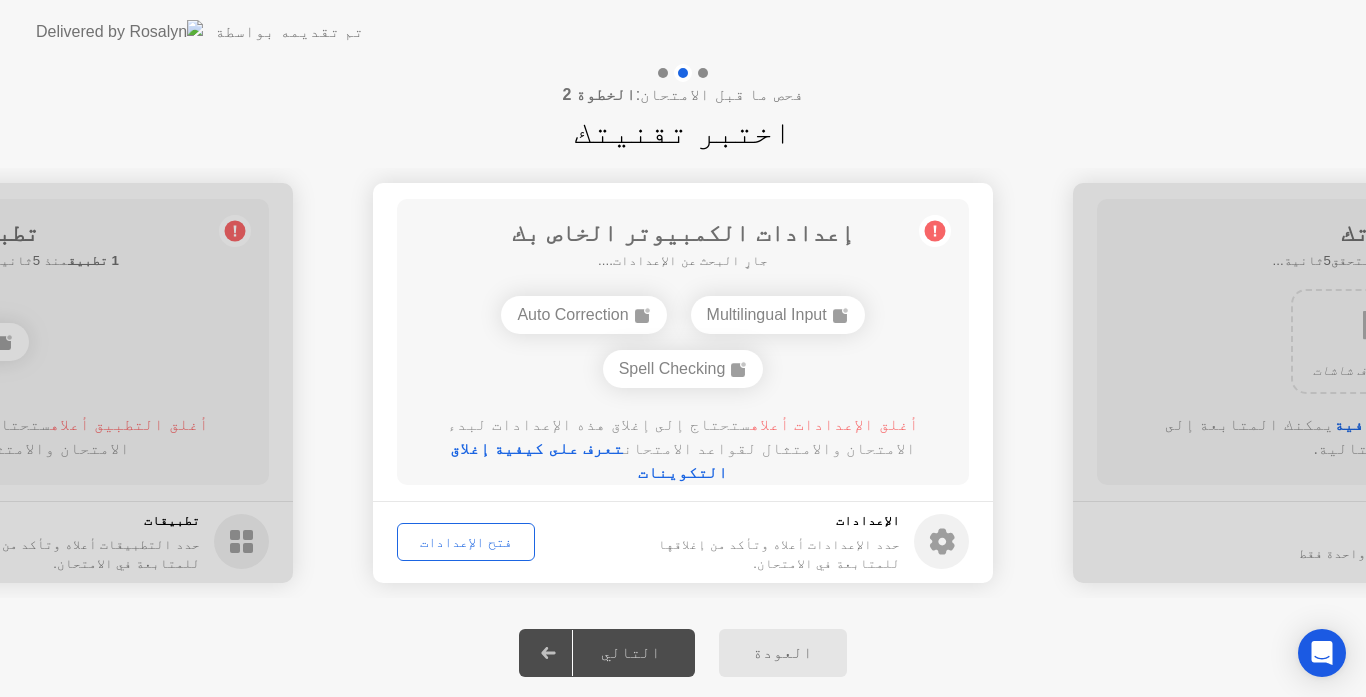drag, startPoint x: 593, startPoint y: 606, endPoint x: 582, endPoint y: 575, distance: 32.89377 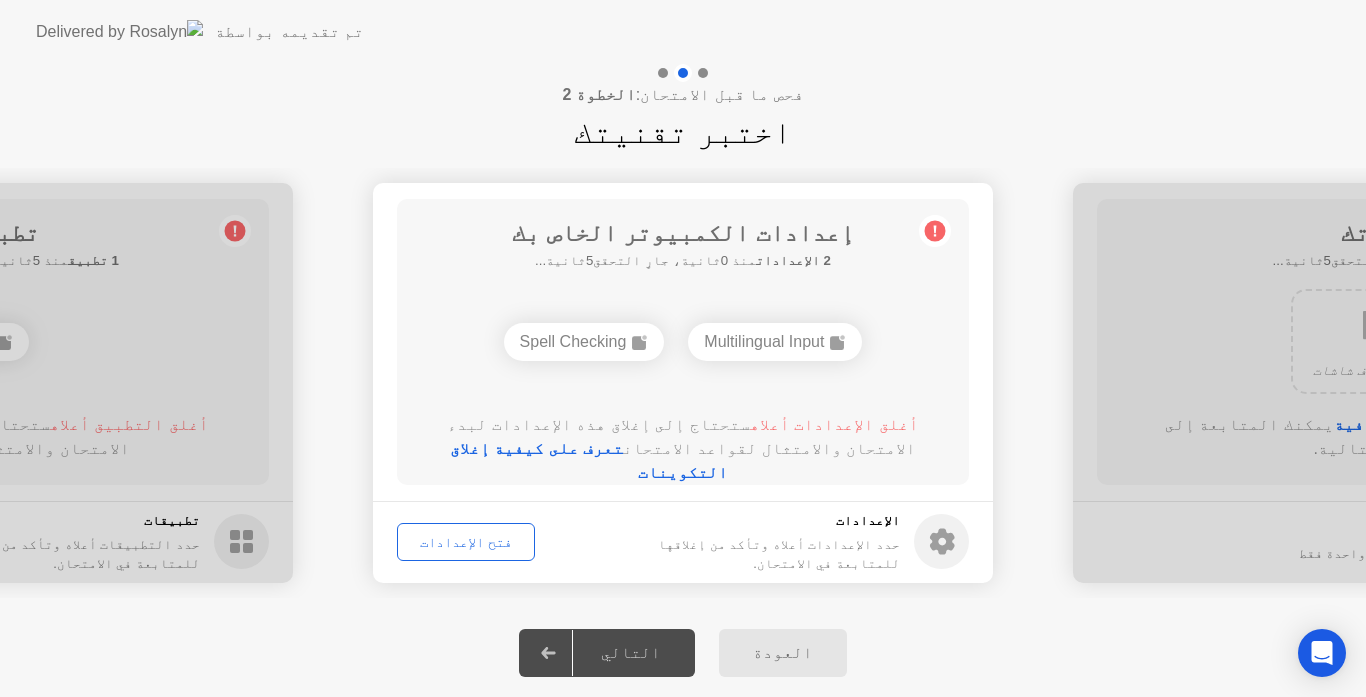 click on "Spell Checking" 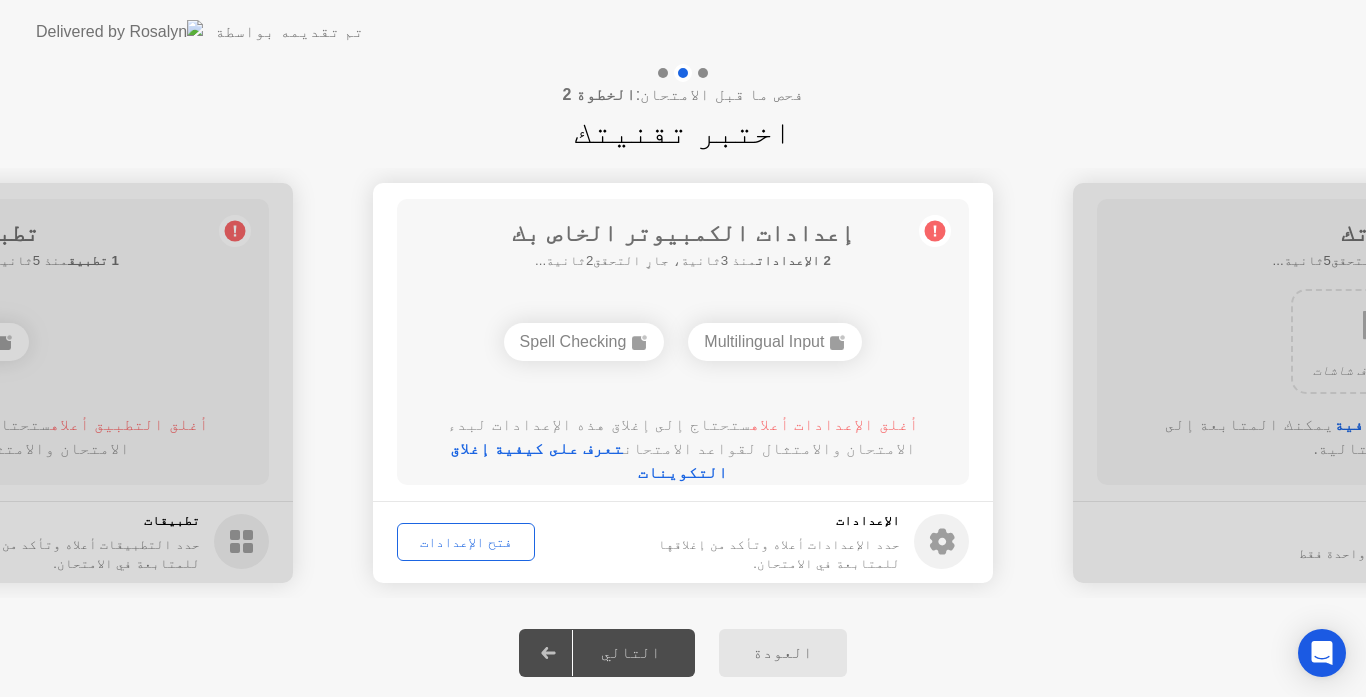 click on "التالي" 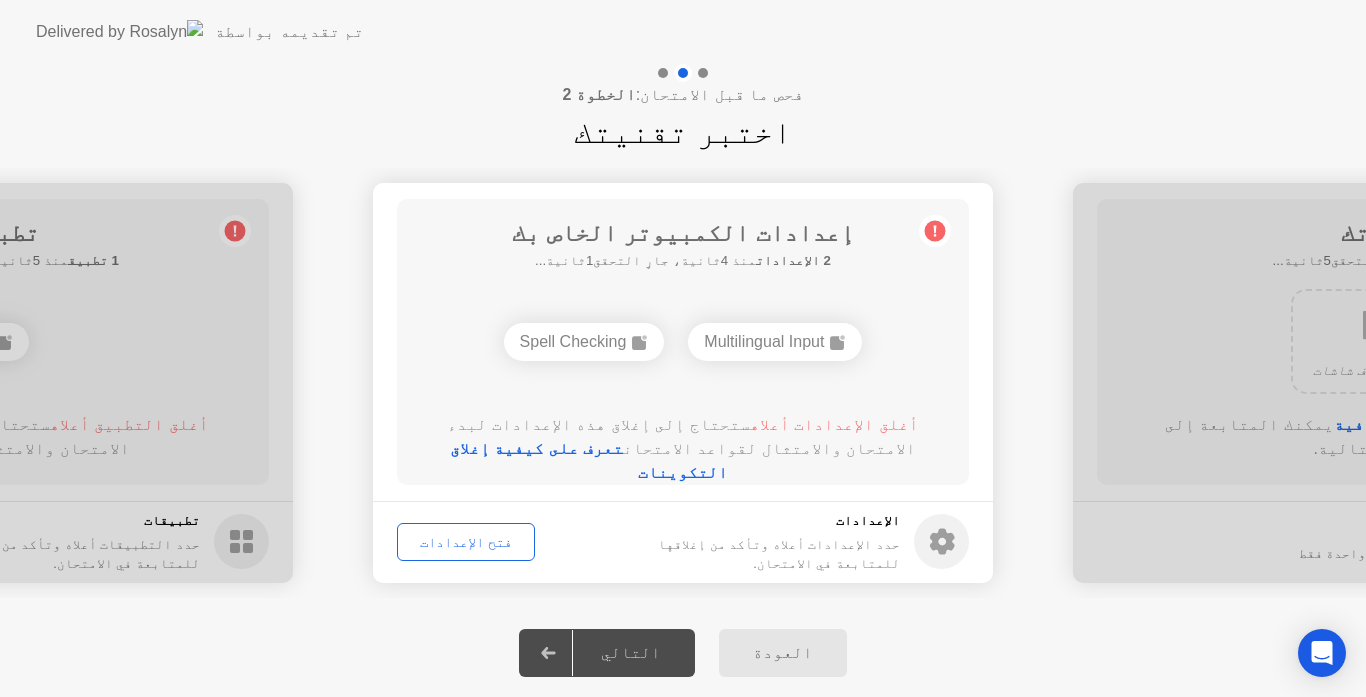 click on "فتح الإعدادات" 